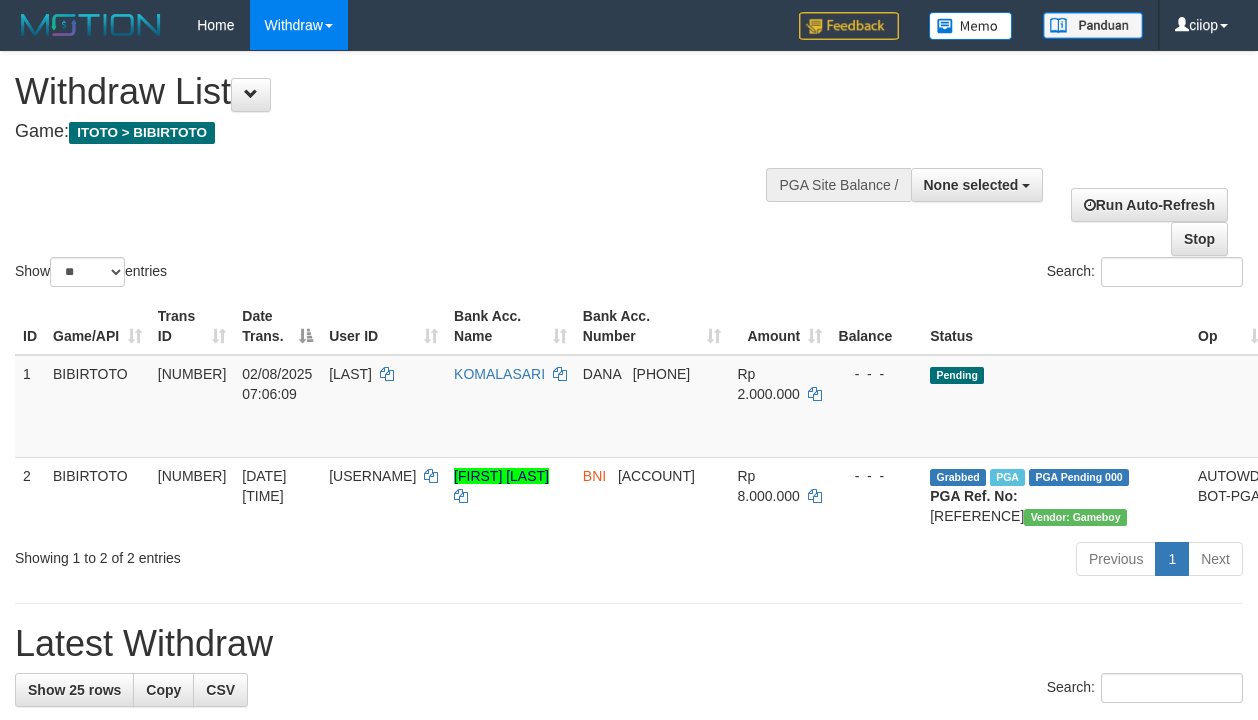 select 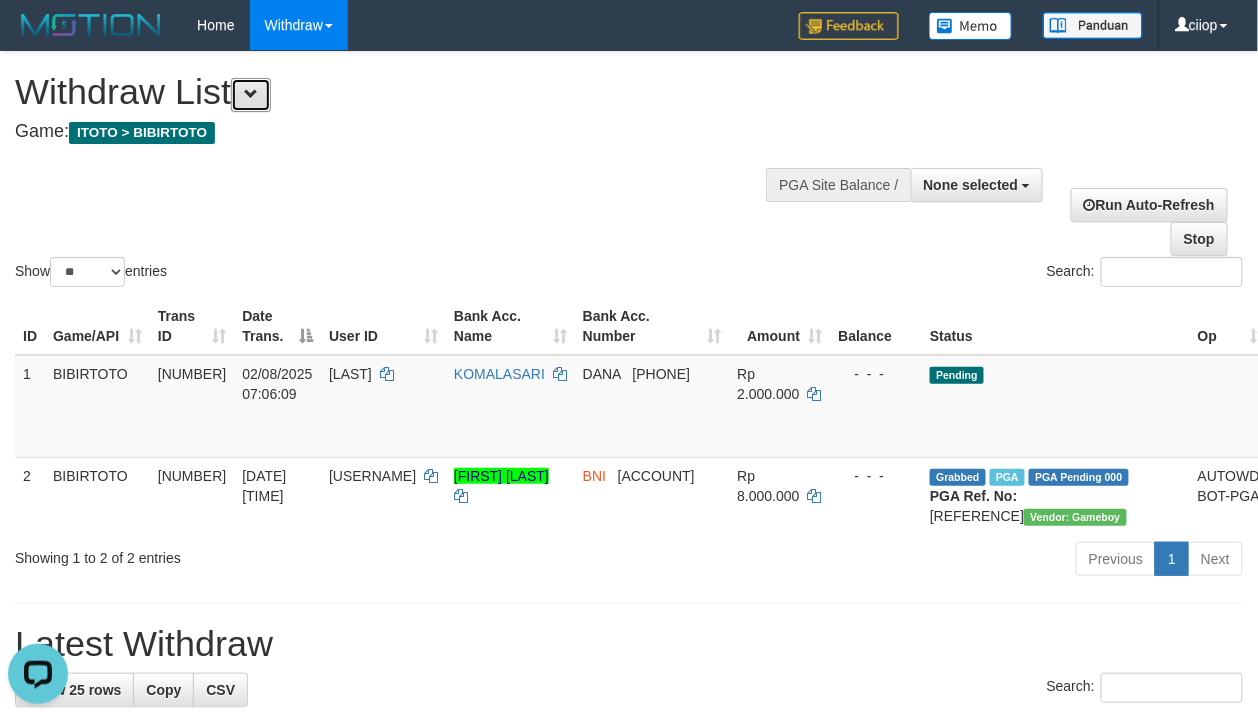 scroll, scrollTop: 0, scrollLeft: 0, axis: both 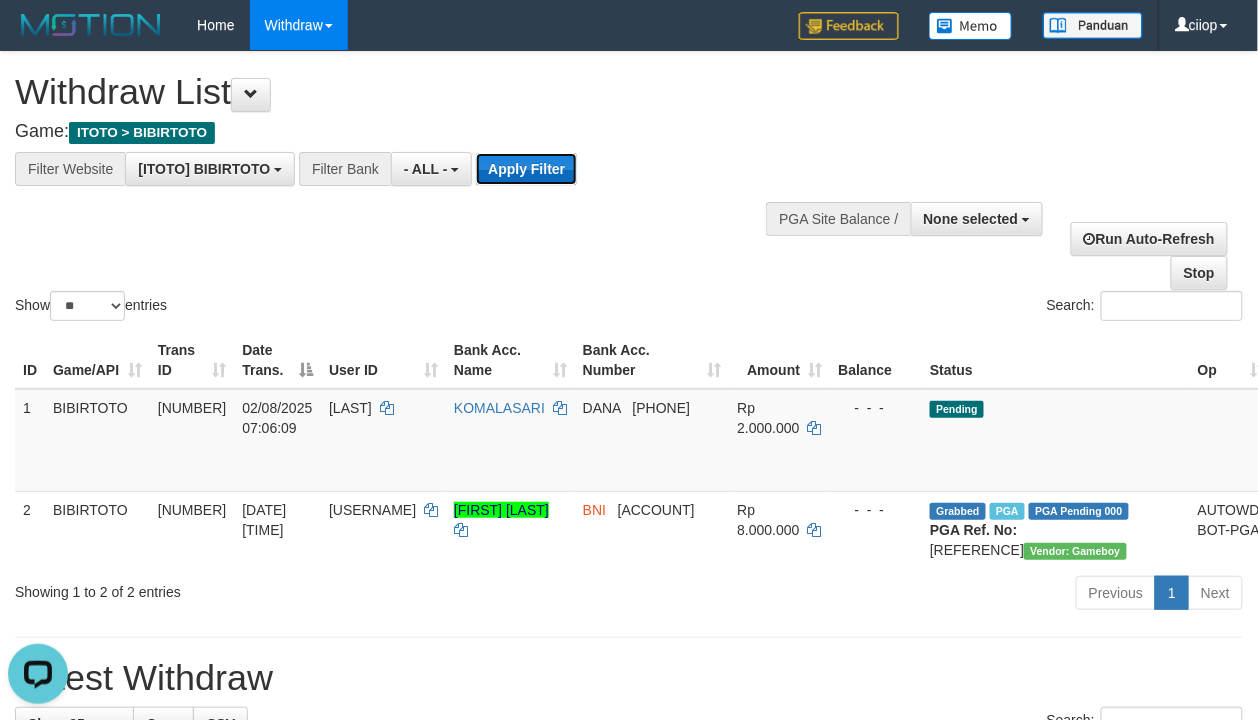click on "Apply Filter" at bounding box center (526, 169) 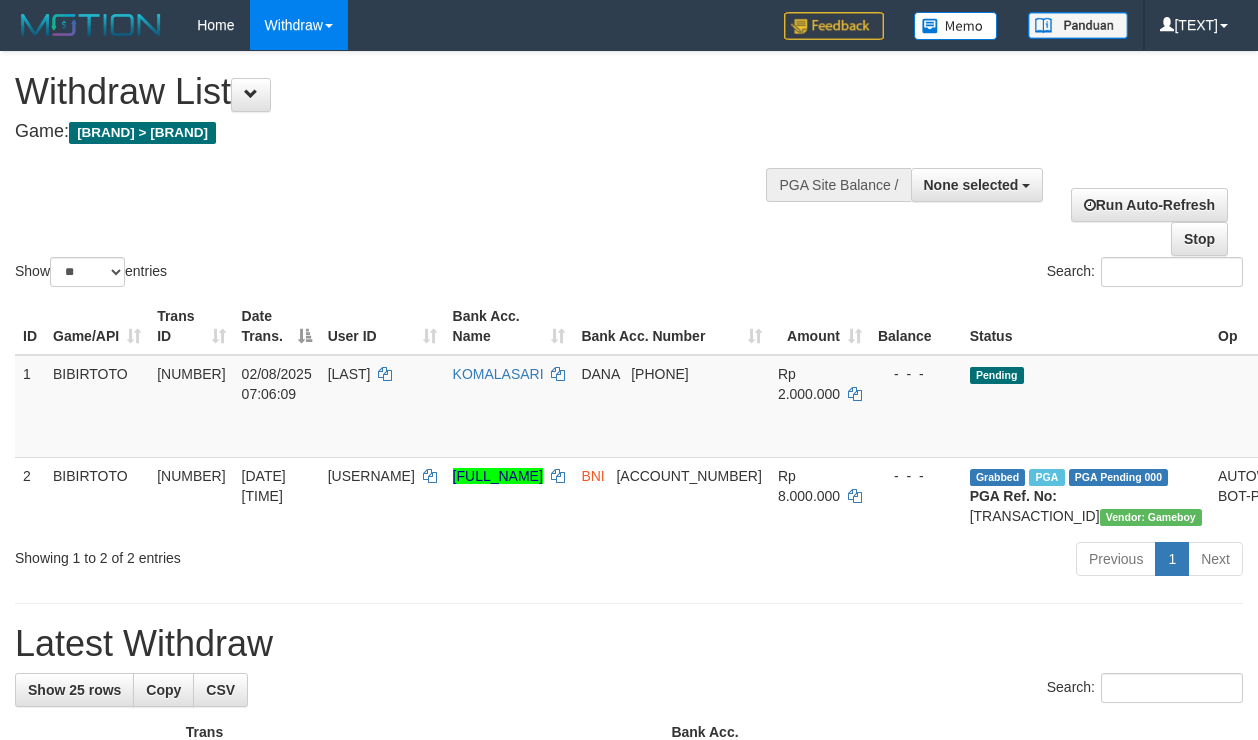 select 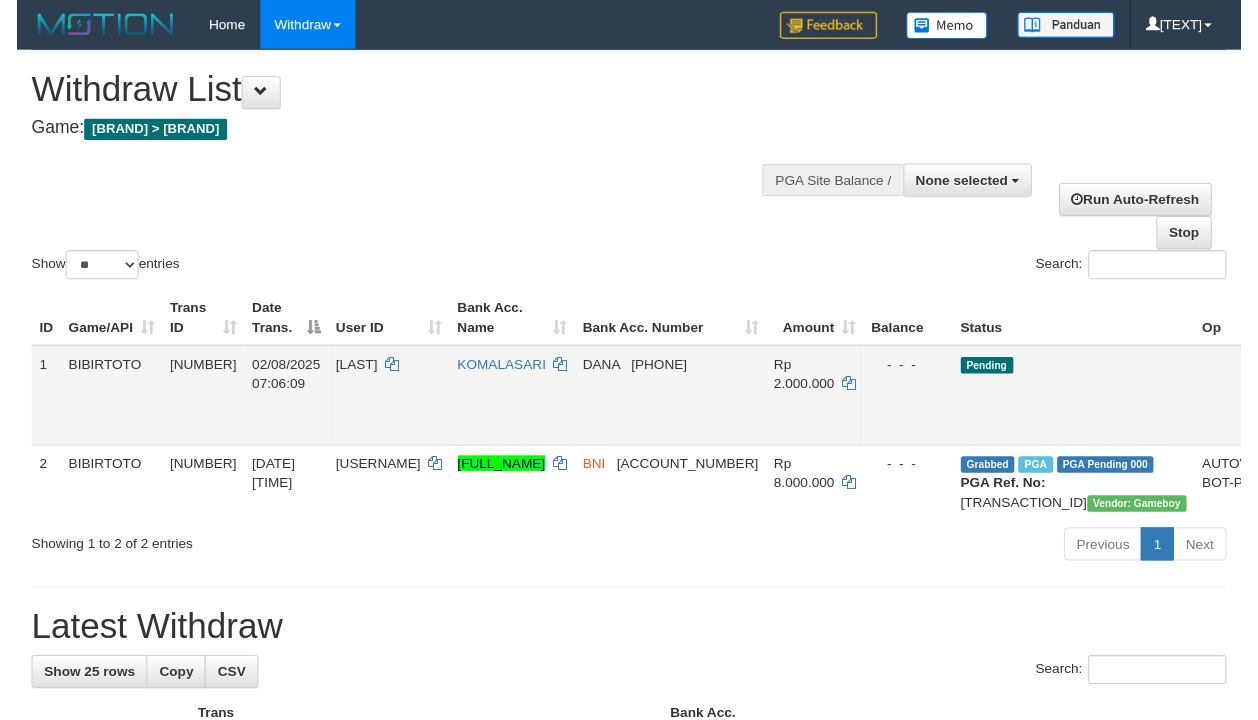 scroll, scrollTop: 0, scrollLeft: 0, axis: both 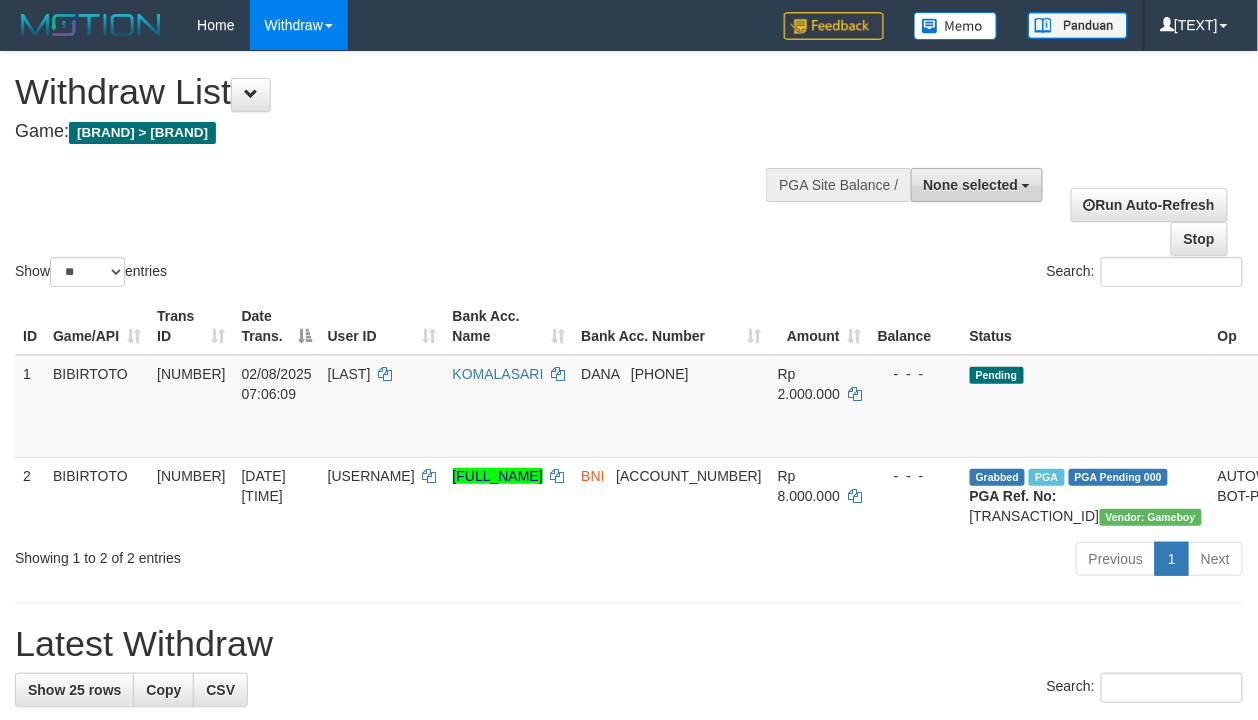 click on "None selected" at bounding box center [977, 185] 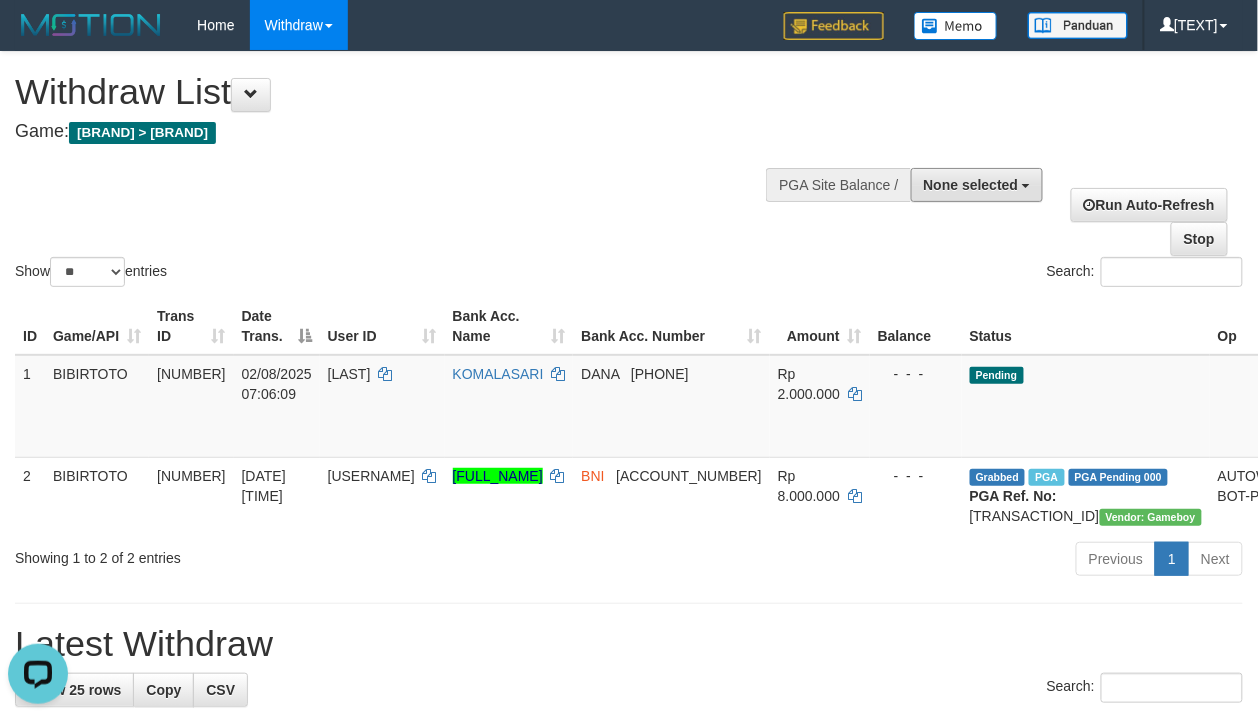 scroll, scrollTop: 0, scrollLeft: 0, axis: both 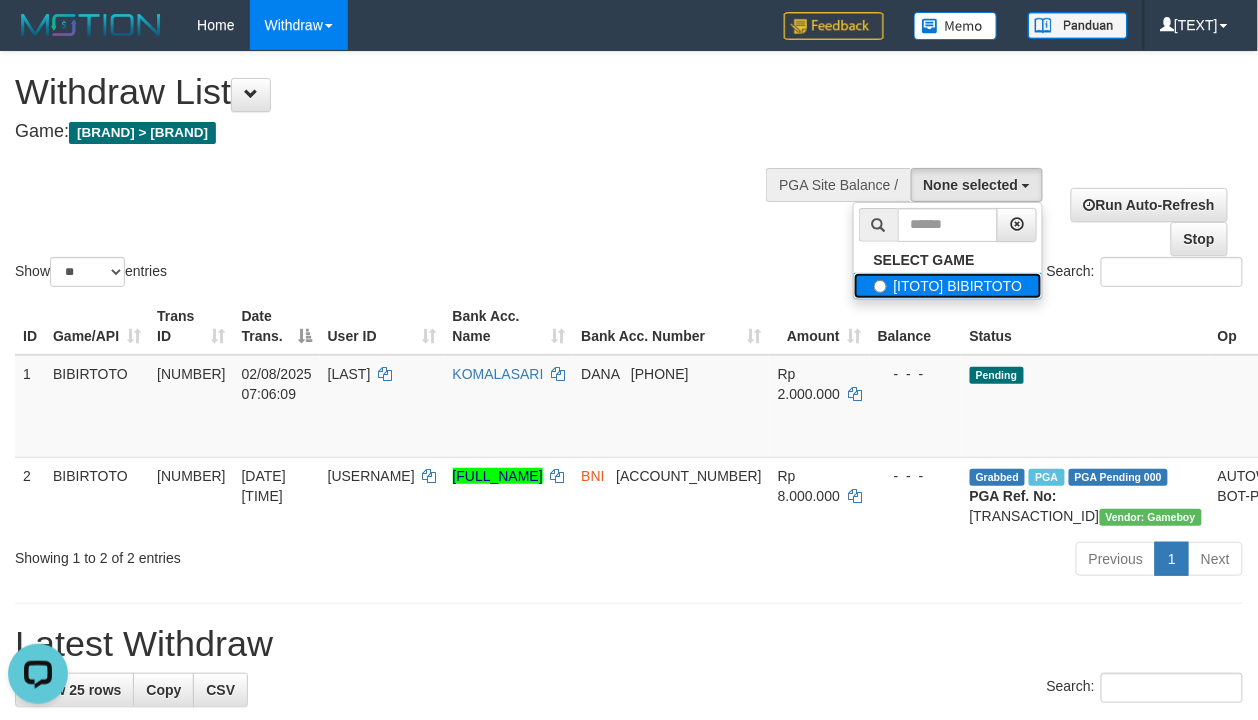 click on "[ITOTO] BIBIRTOTO" at bounding box center [948, 286] 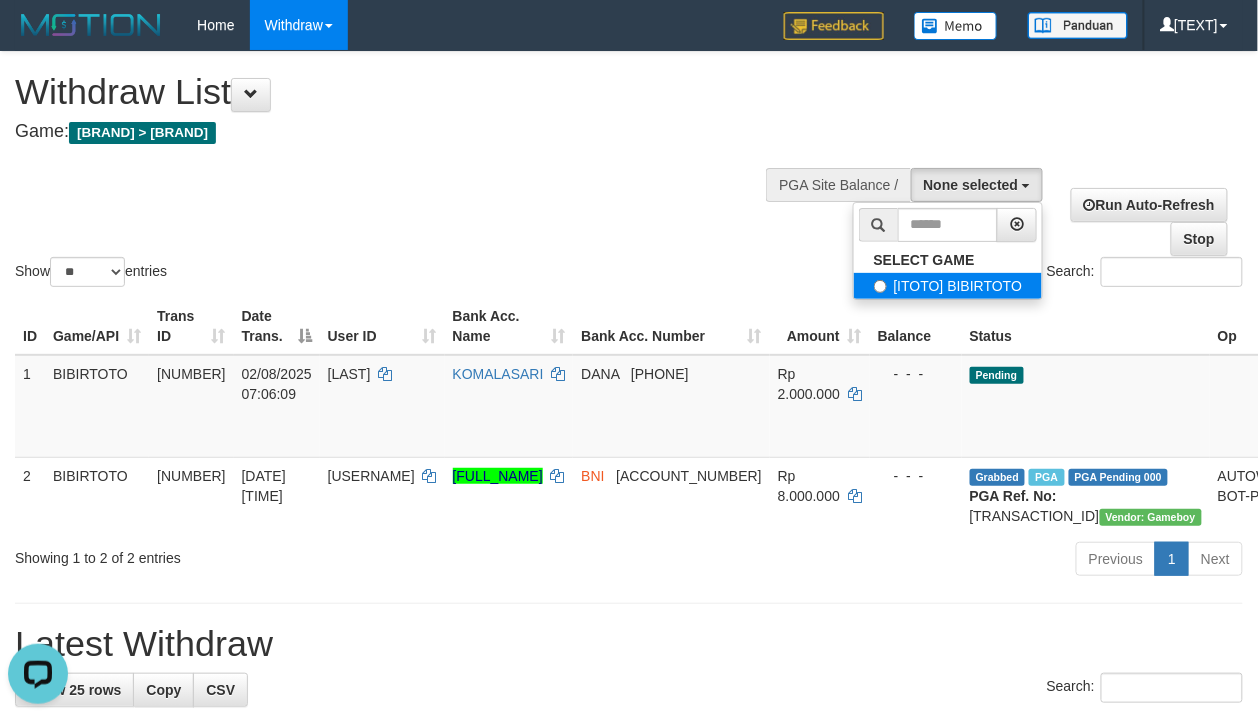 select on "****" 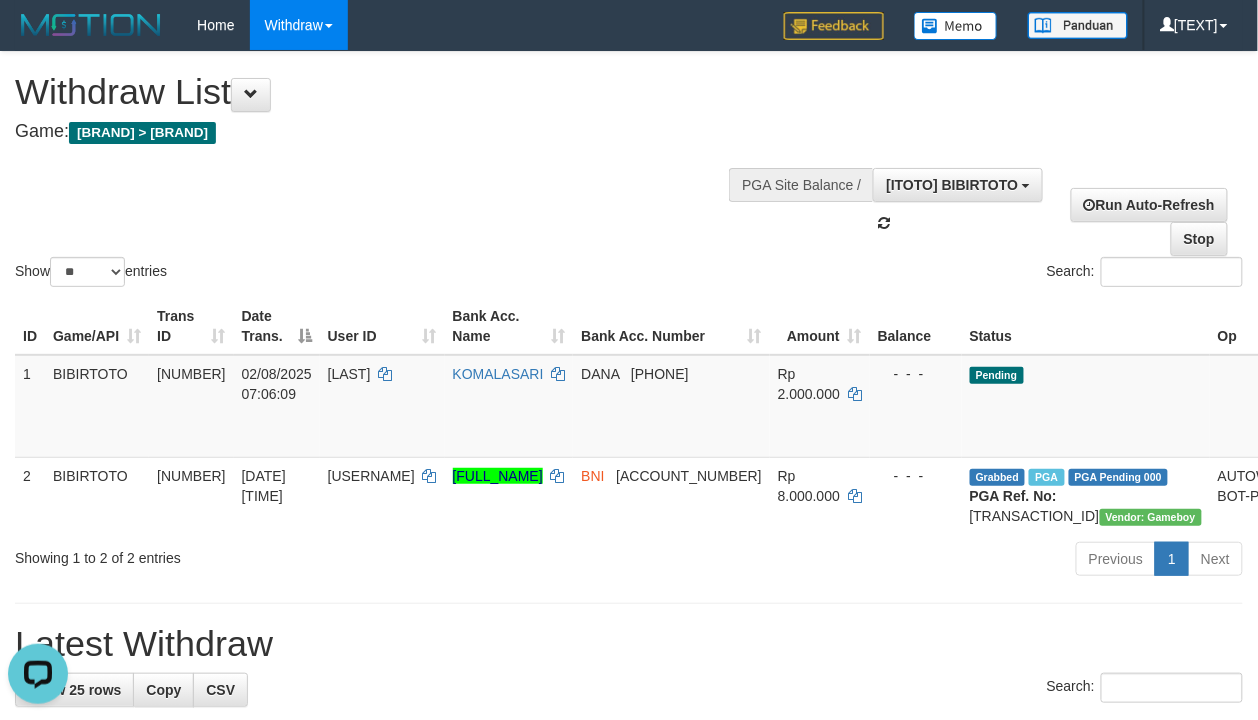 scroll, scrollTop: 17, scrollLeft: 0, axis: vertical 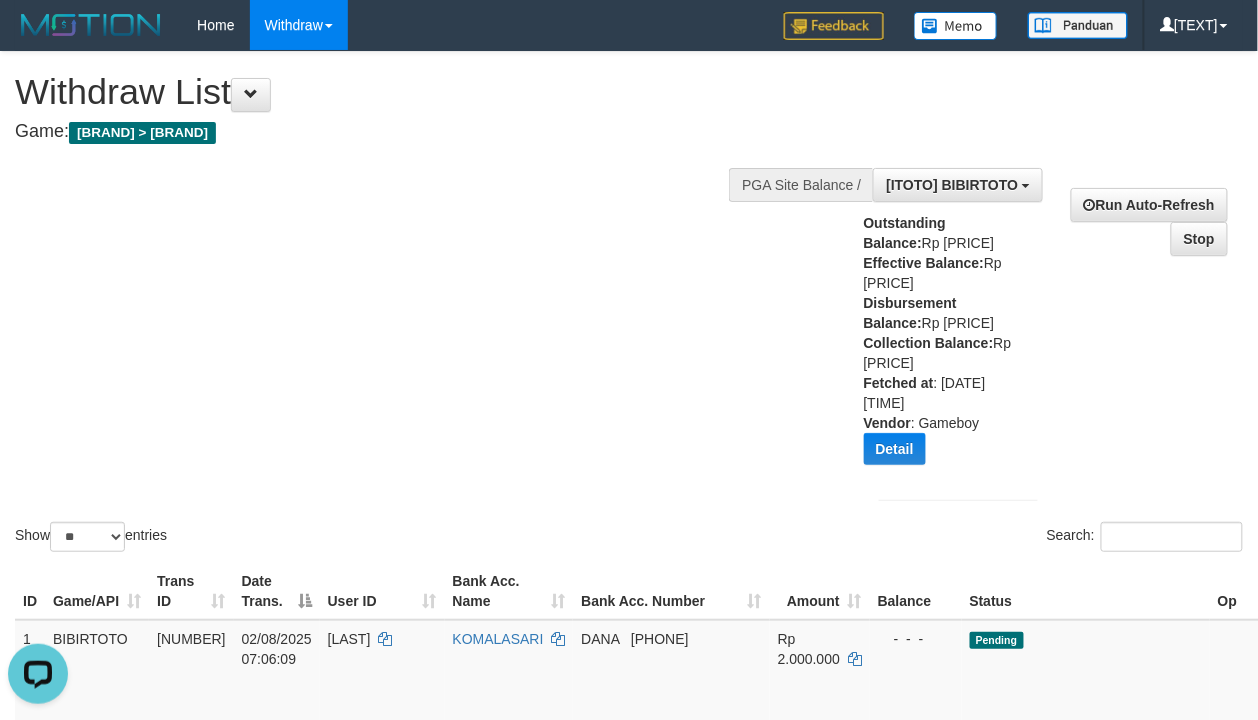 click on "Show  ** ** ** ***  entries Search:" at bounding box center [629, 304] 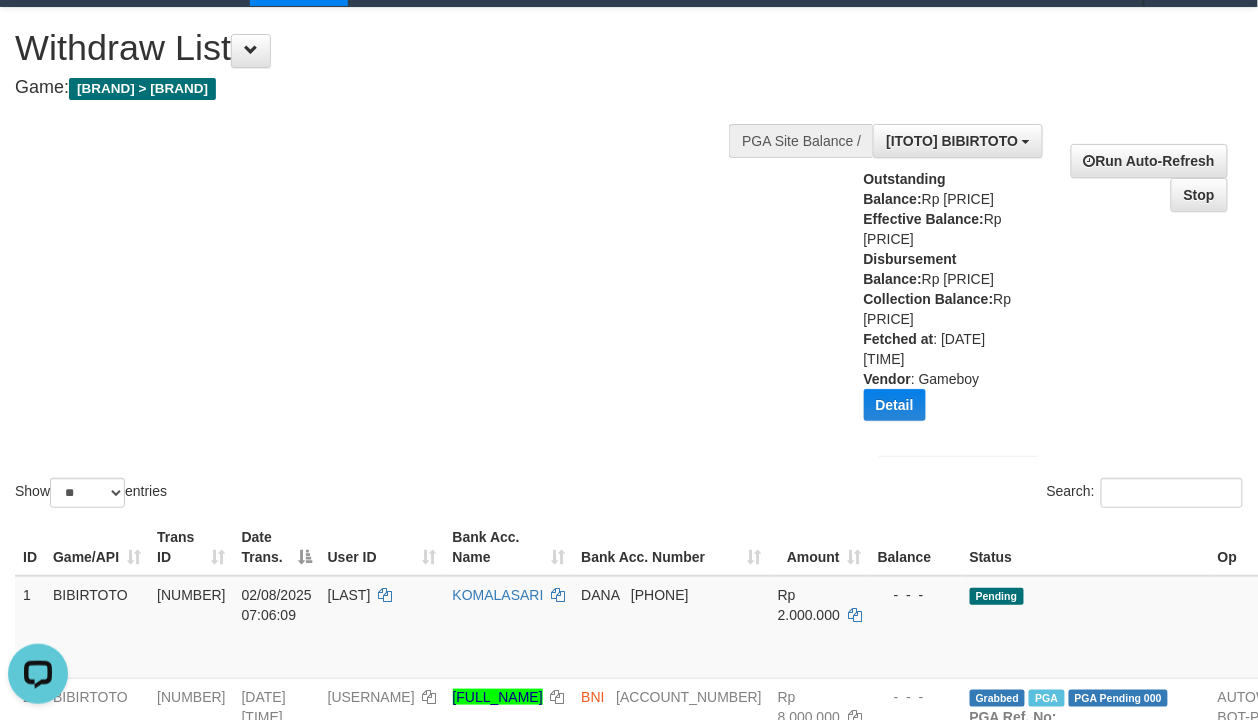 scroll, scrollTop: 0, scrollLeft: 0, axis: both 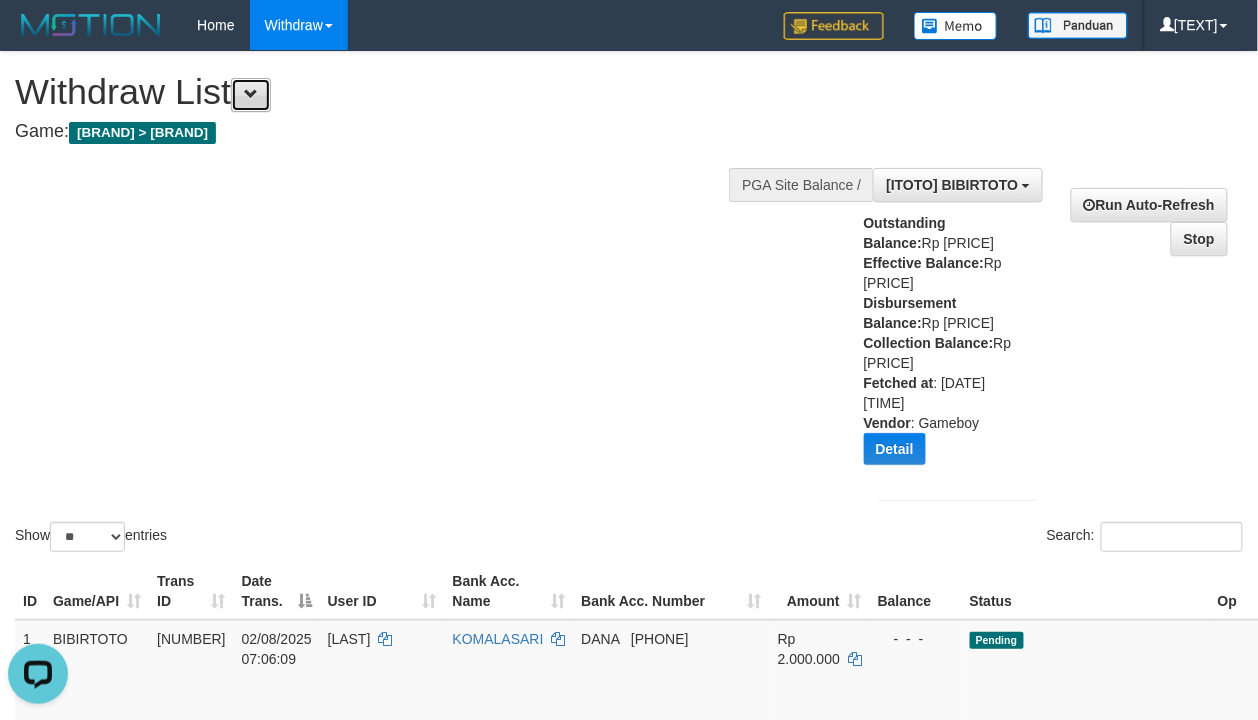 click at bounding box center (251, 95) 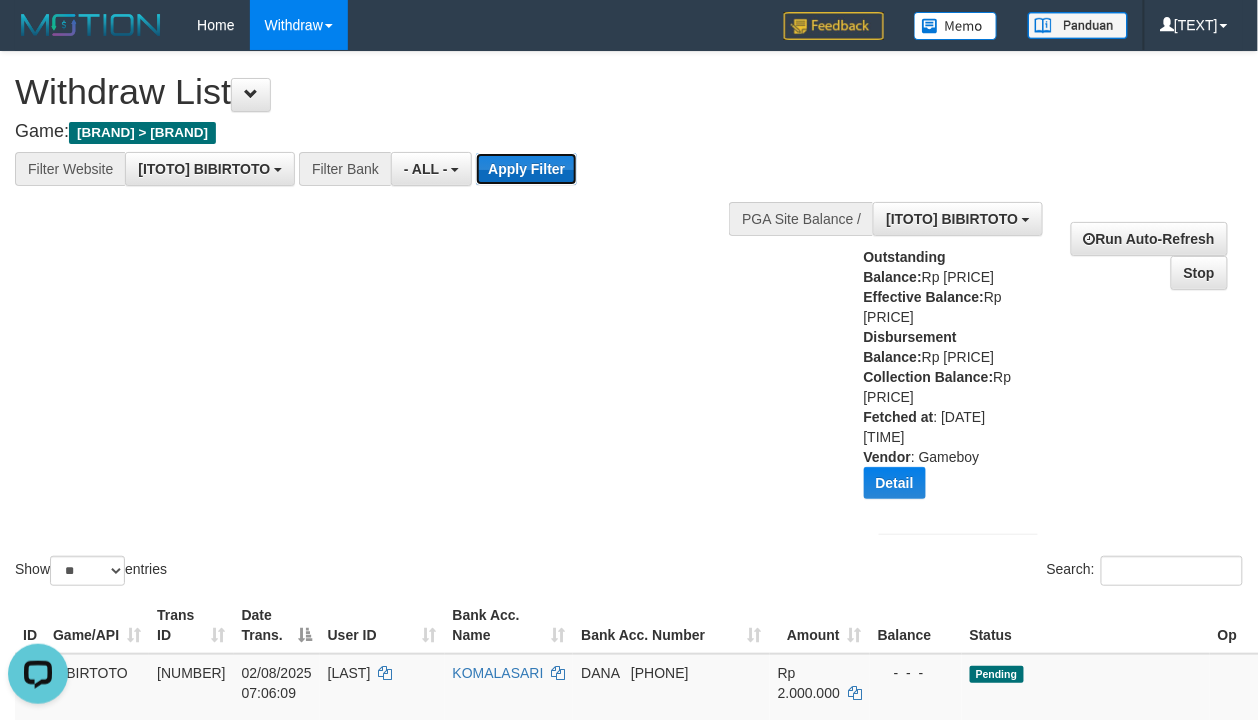 click on "Apply Filter" at bounding box center [526, 169] 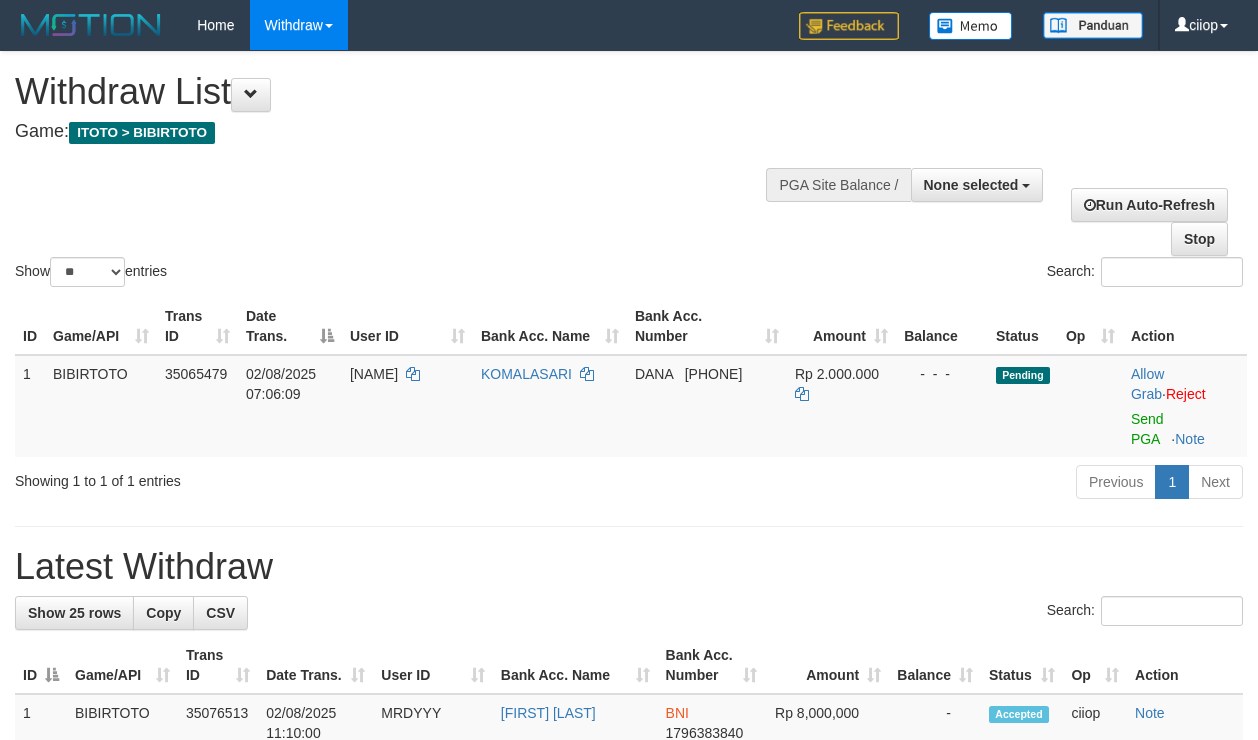 select 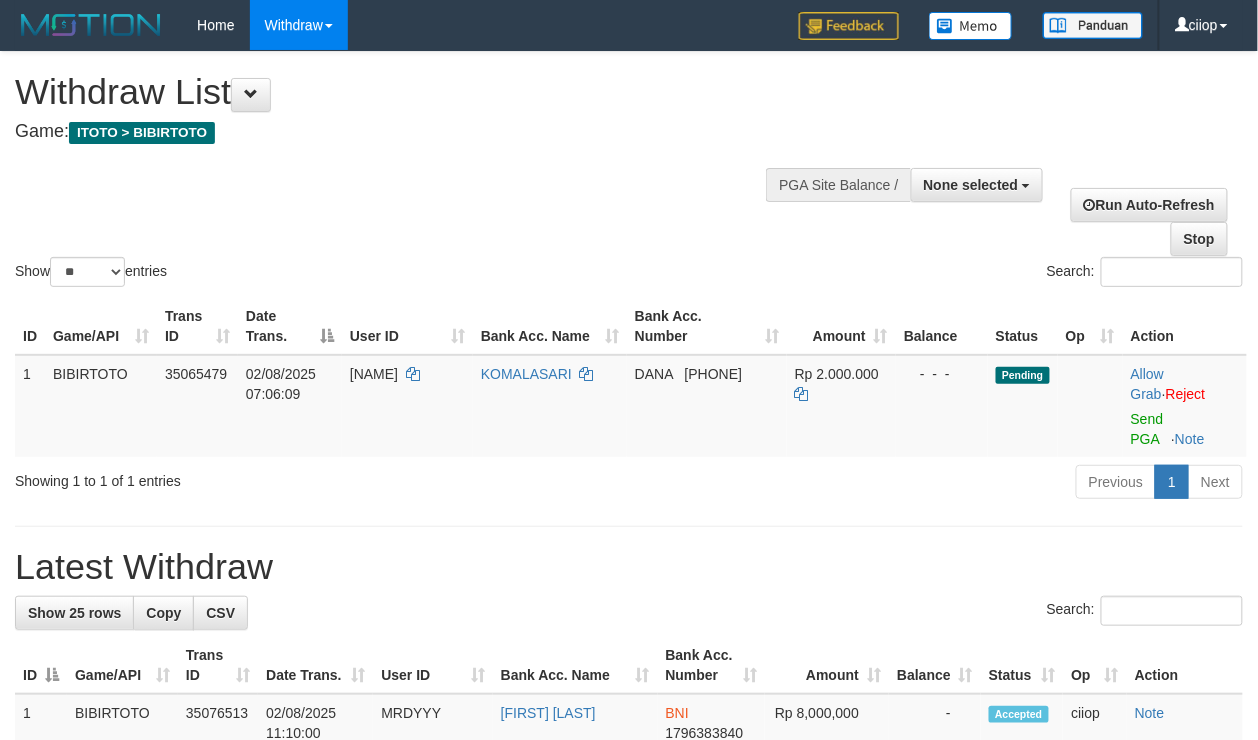 click on "**********" at bounding box center [1053, 204] 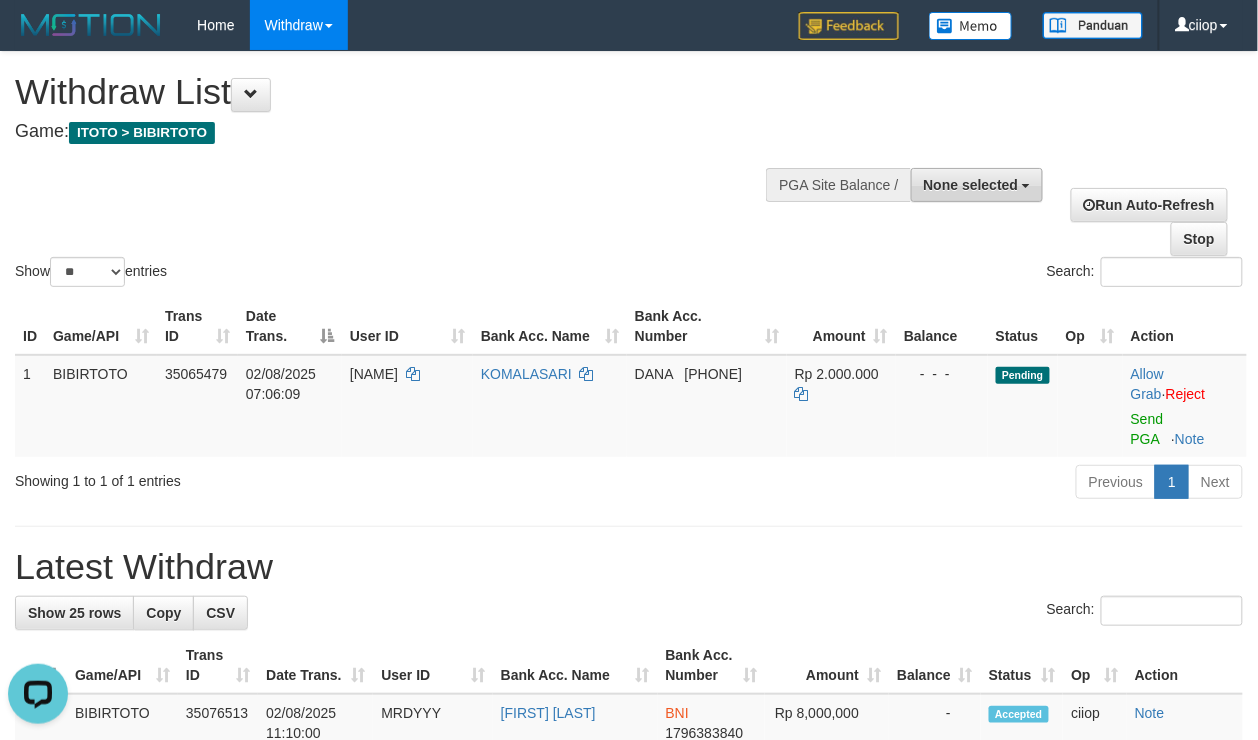 scroll, scrollTop: 0, scrollLeft: 0, axis: both 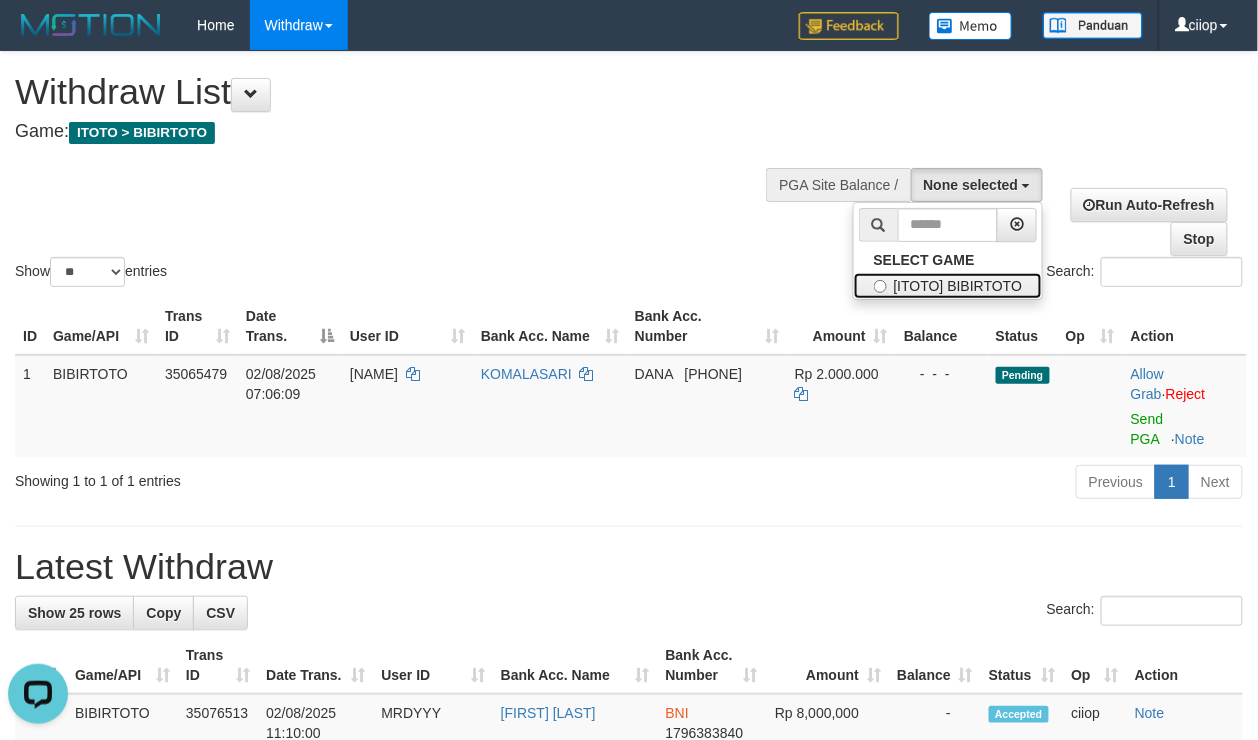 drag, startPoint x: 954, startPoint y: 292, endPoint x: 952, endPoint y: 310, distance: 18.110771 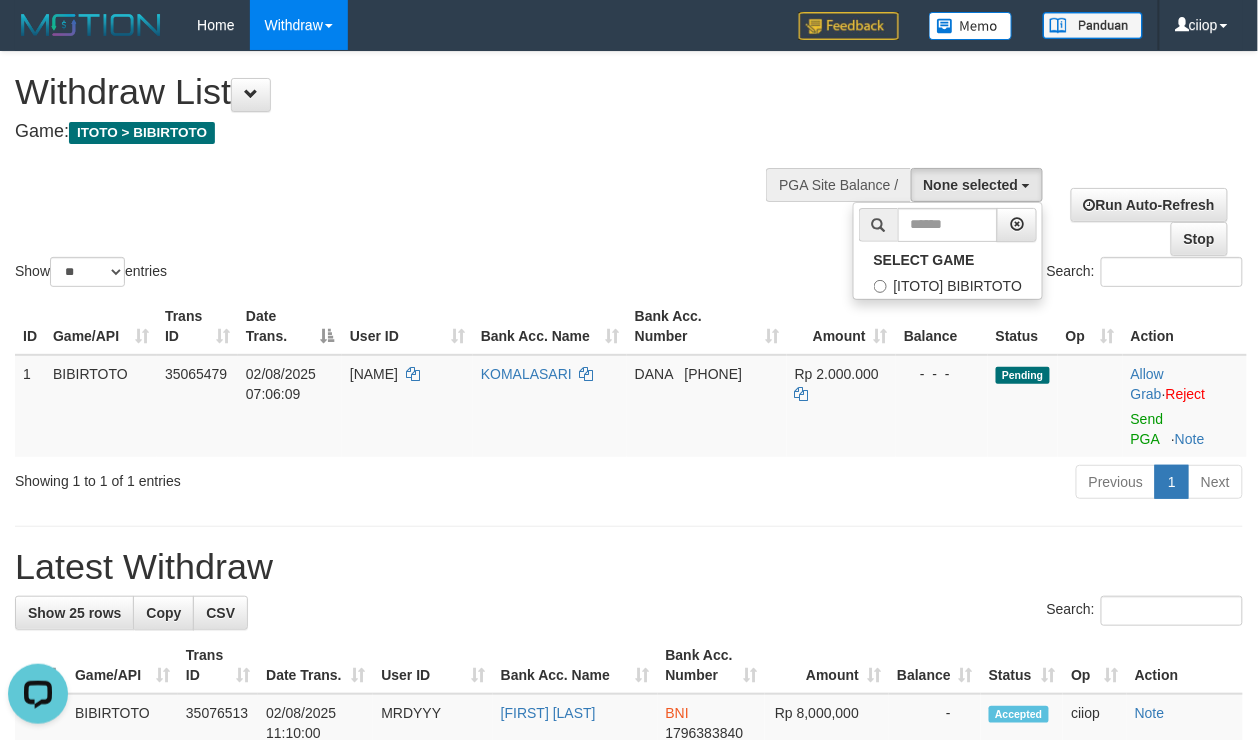 select on "****" 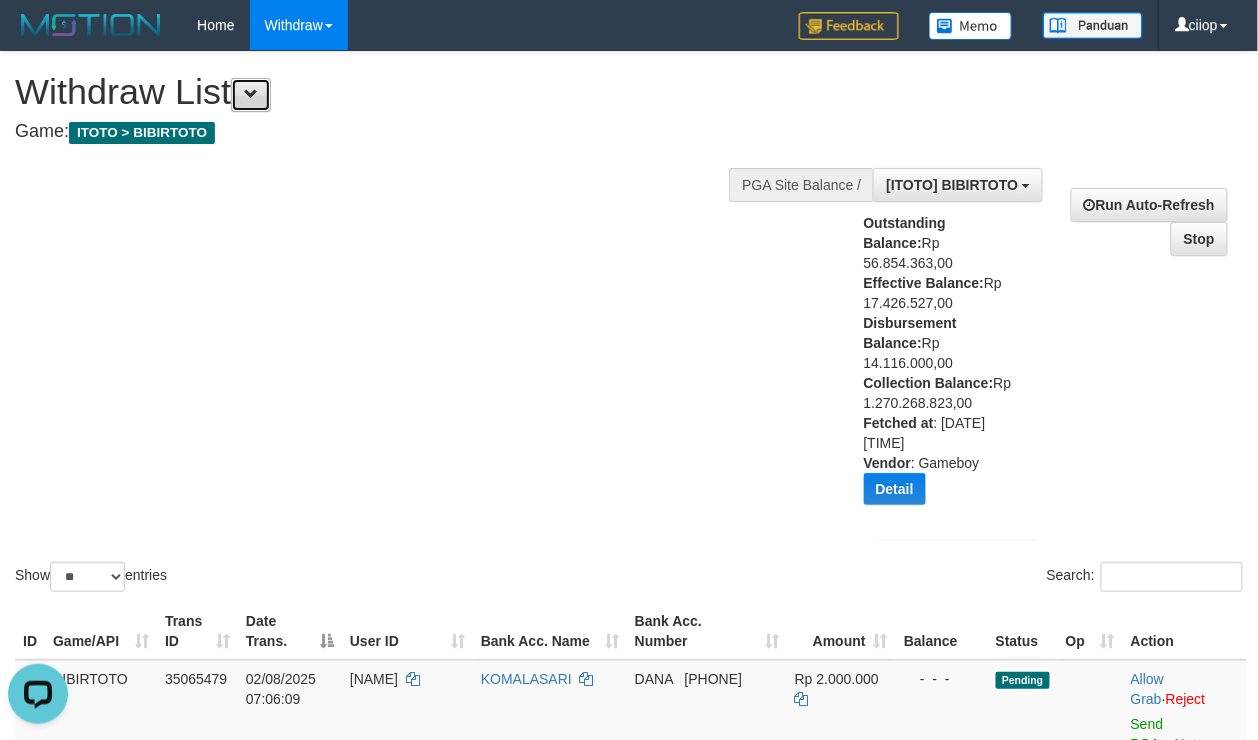 click at bounding box center [251, 95] 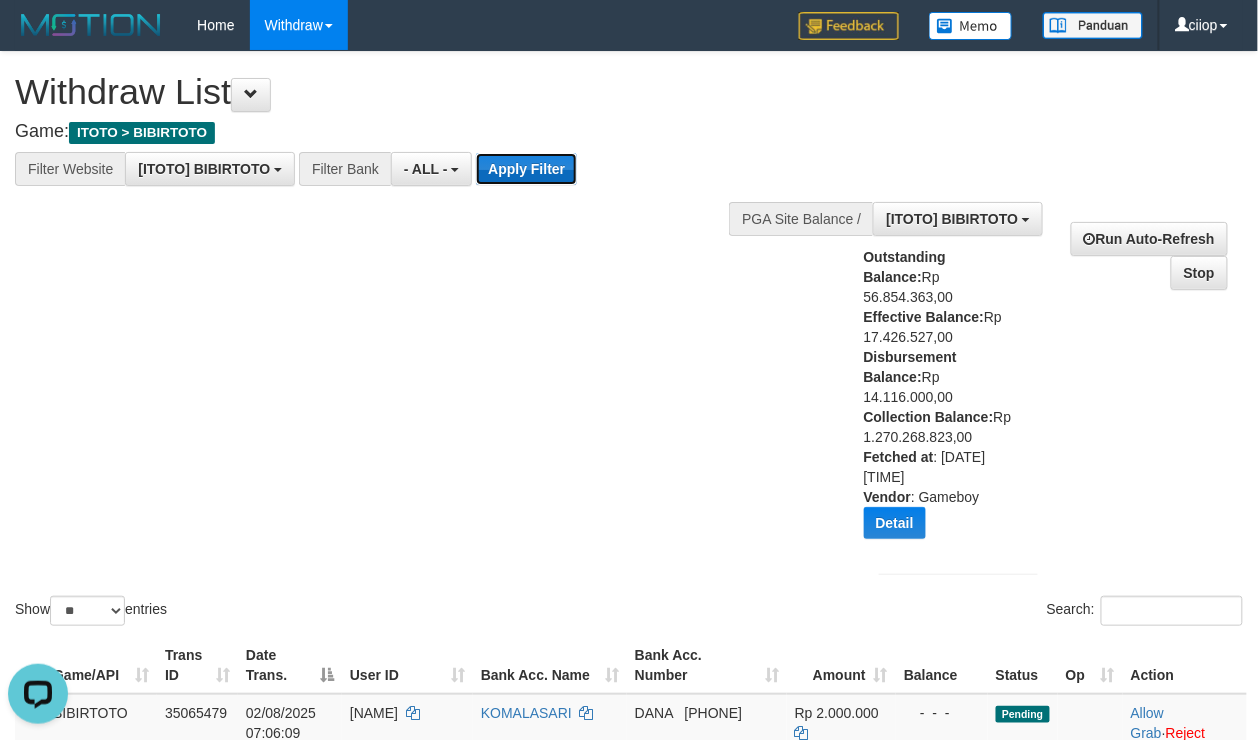 click on "Apply Filter" at bounding box center (526, 169) 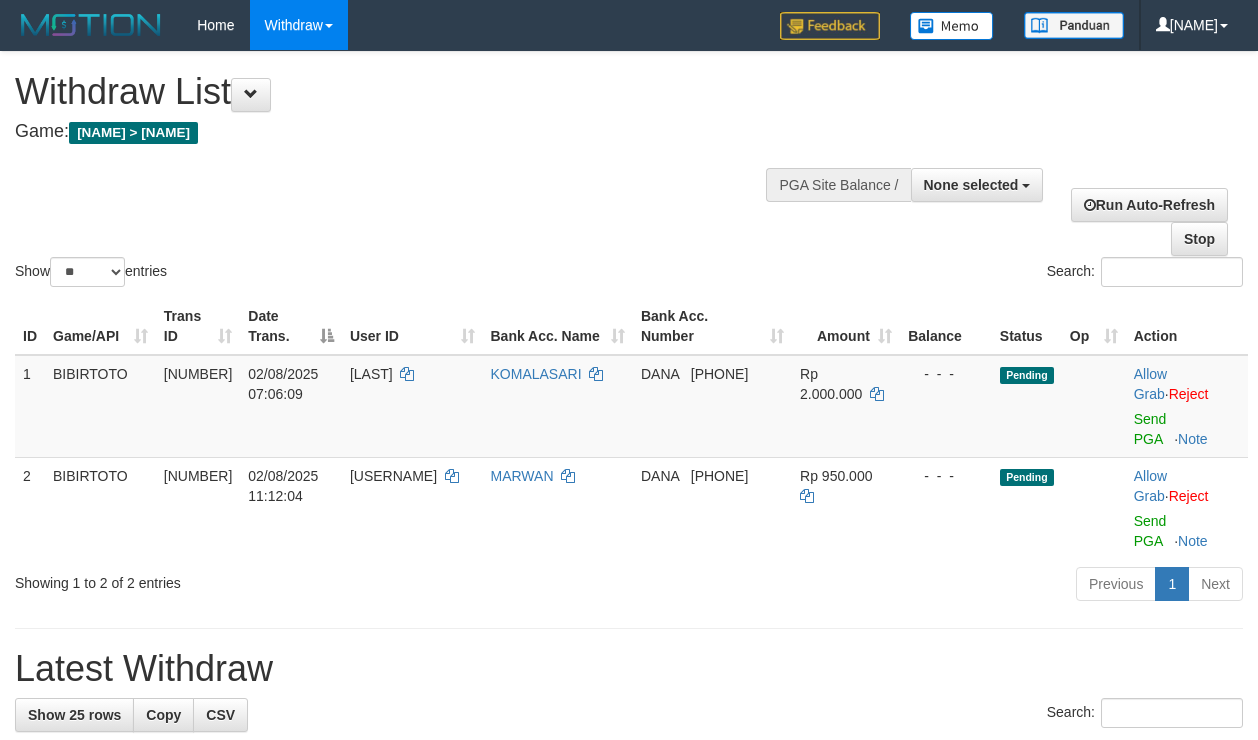 select 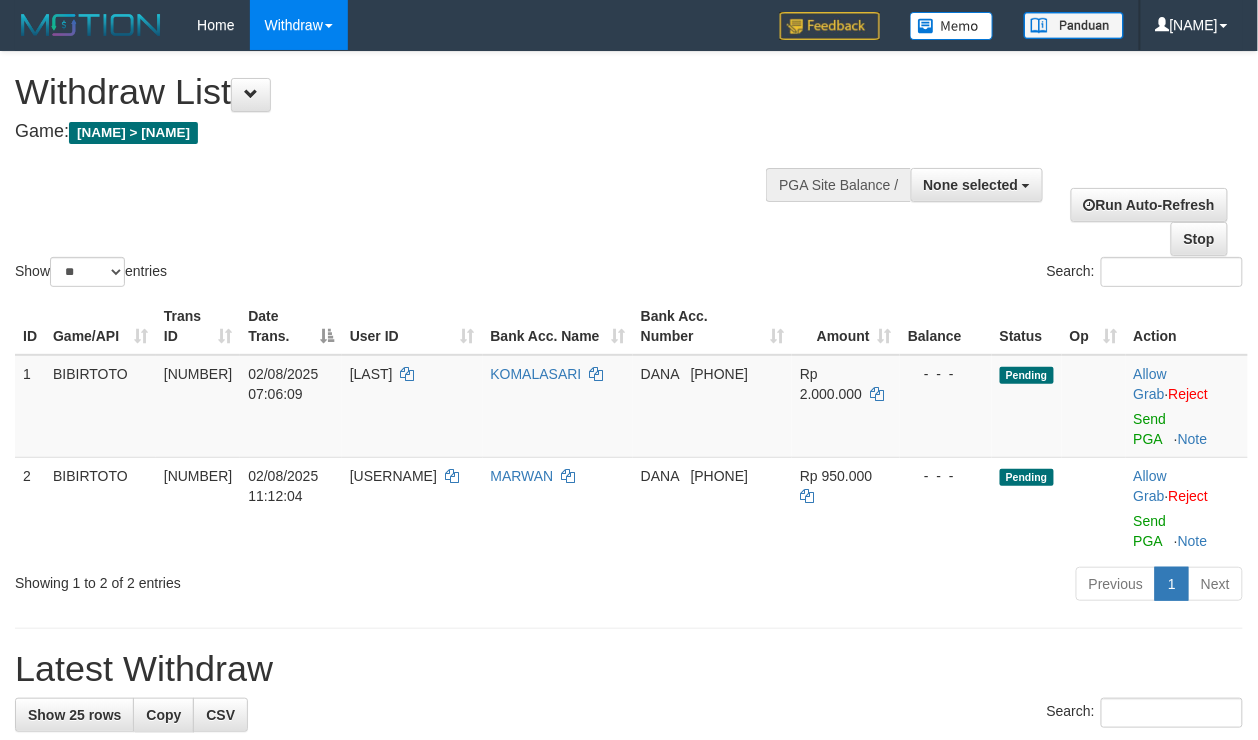 click on "Show  ** ** ** ***  entries Search:" at bounding box center (629, 171) 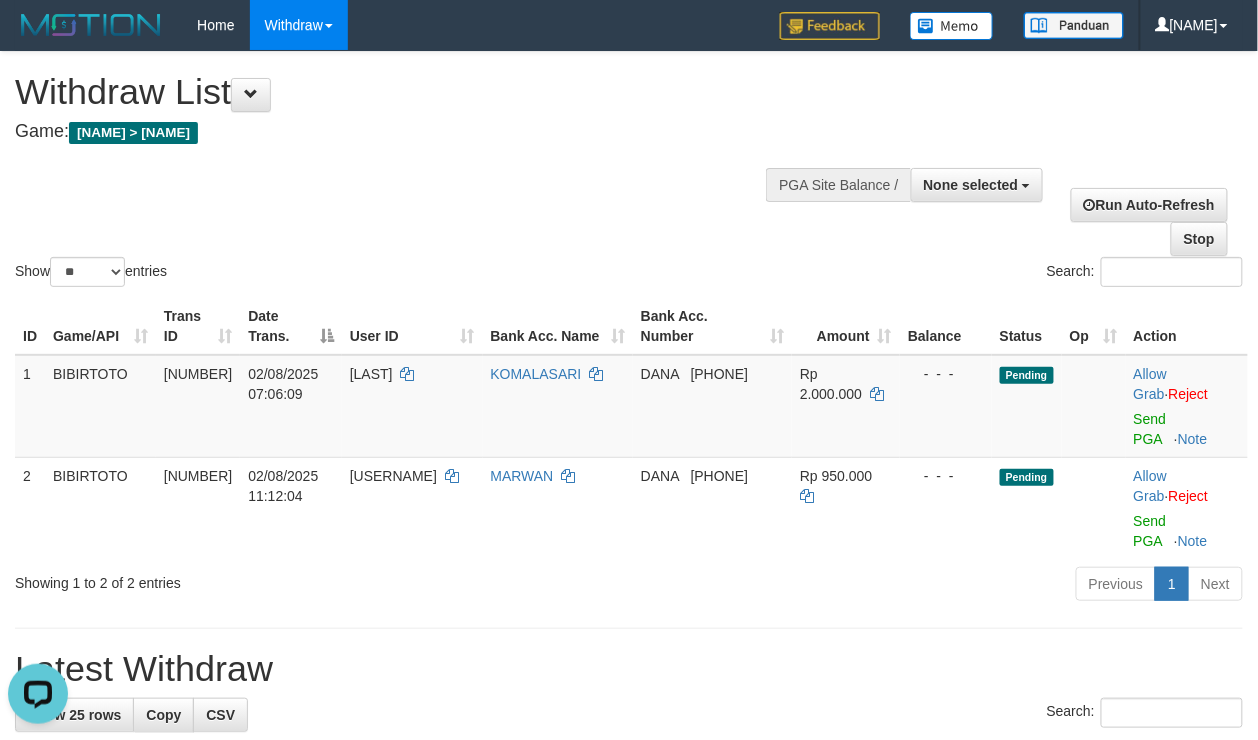 scroll, scrollTop: 0, scrollLeft: 0, axis: both 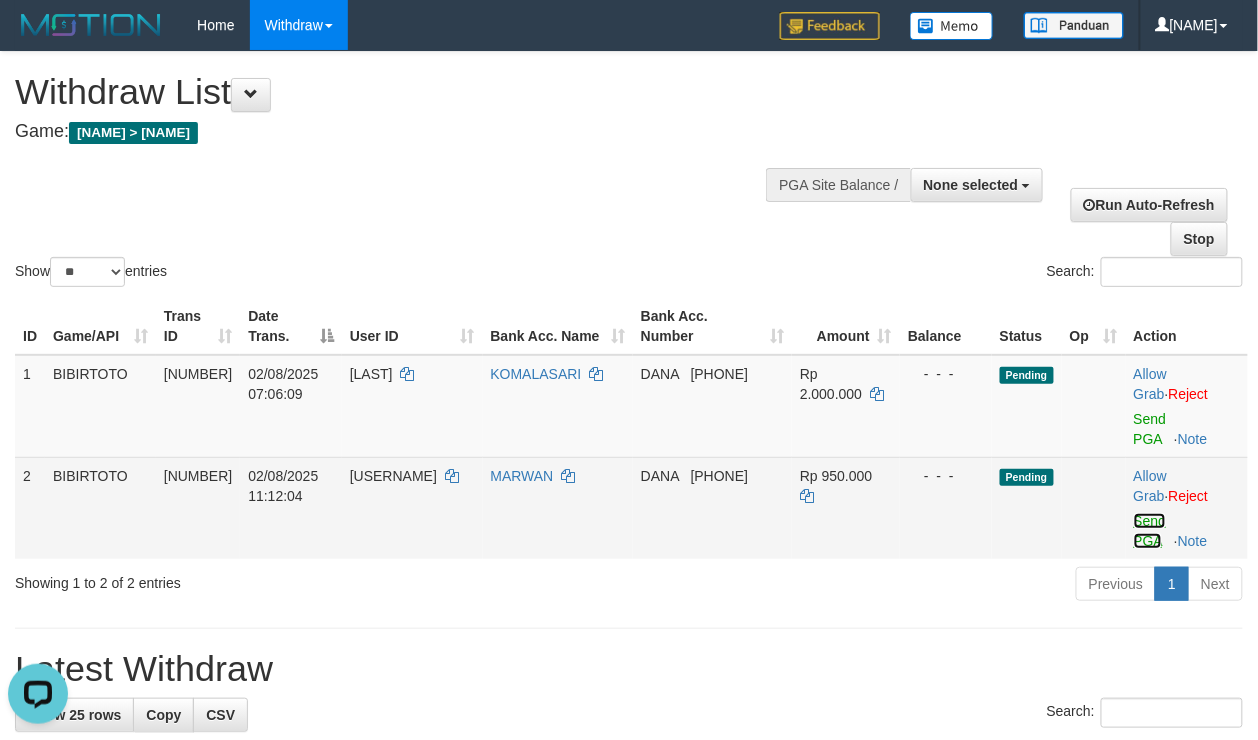 click on "Send PGA" at bounding box center (1150, 531) 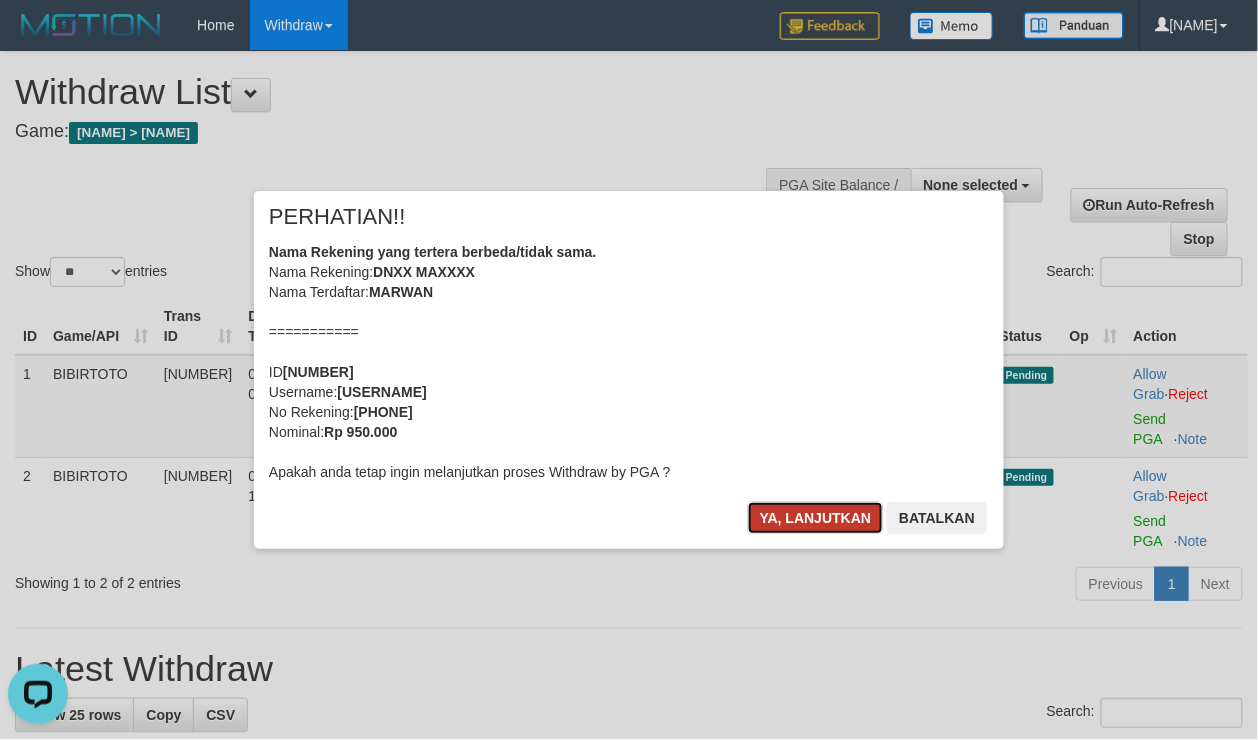 click on "Ya, lanjutkan" at bounding box center [816, 518] 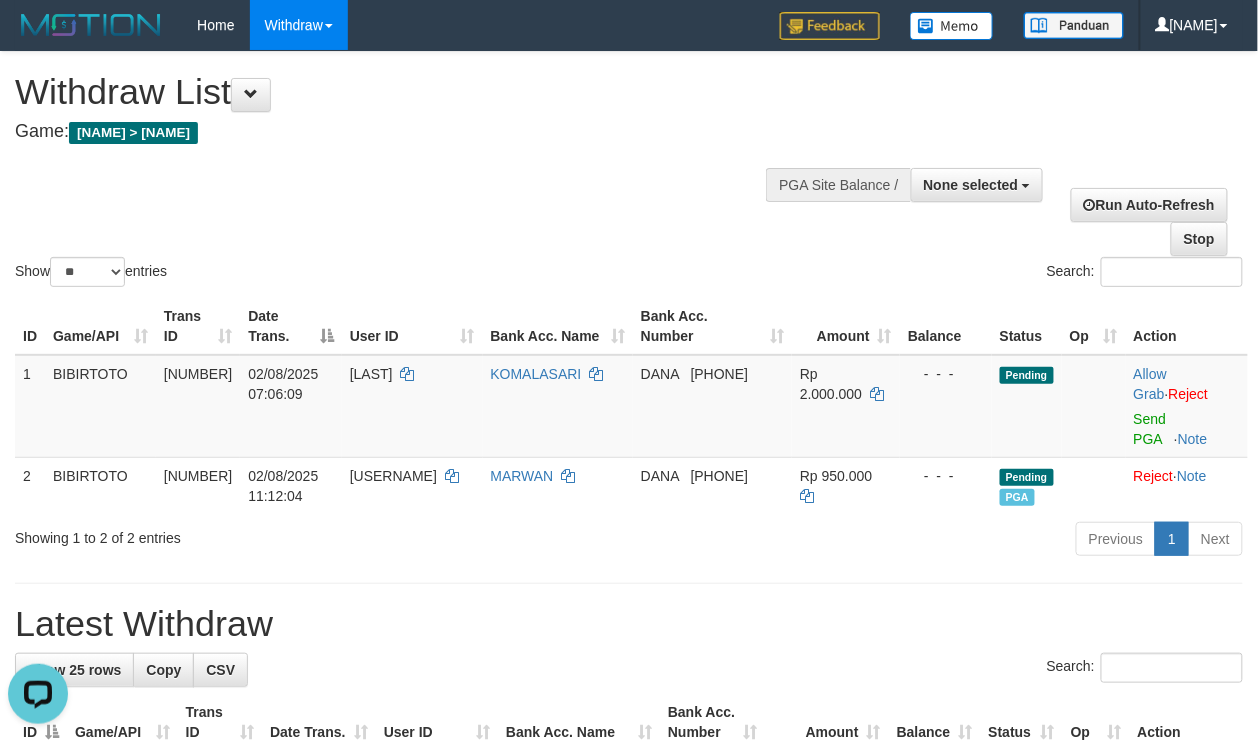 click on "Show  ** ** ** ***  entries Search:" at bounding box center (629, 171) 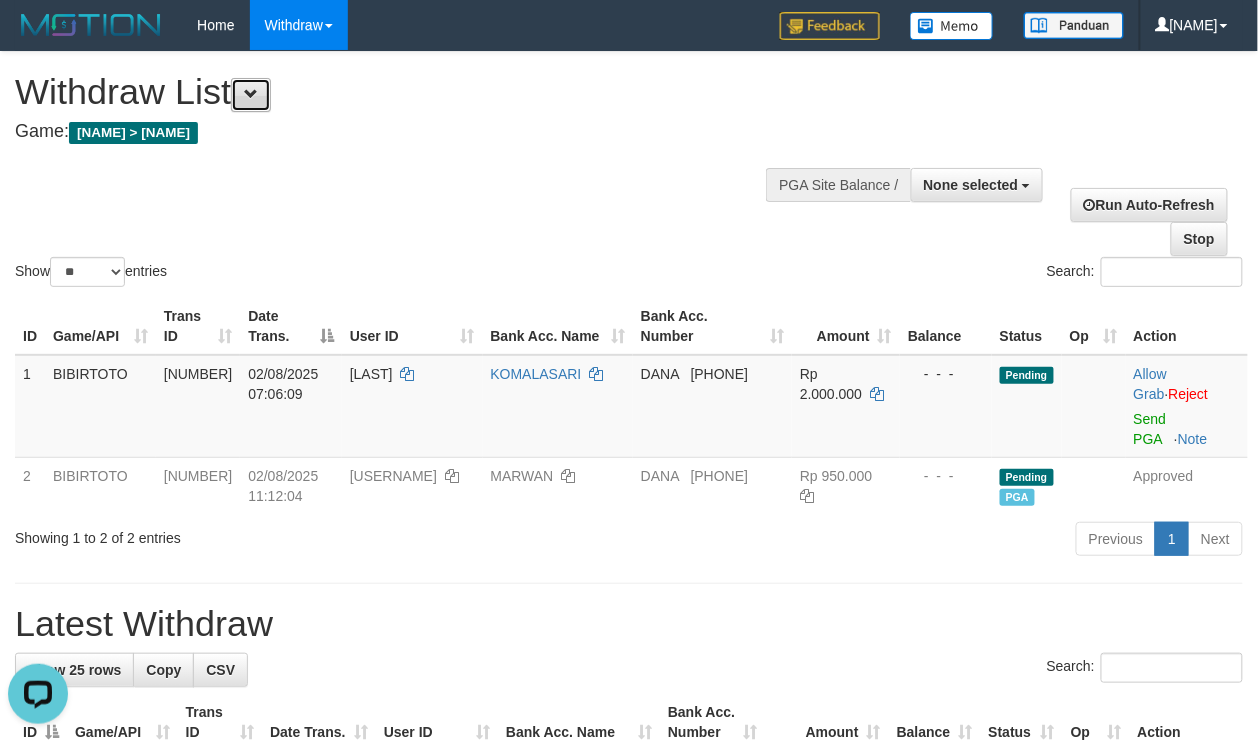 click at bounding box center [251, 94] 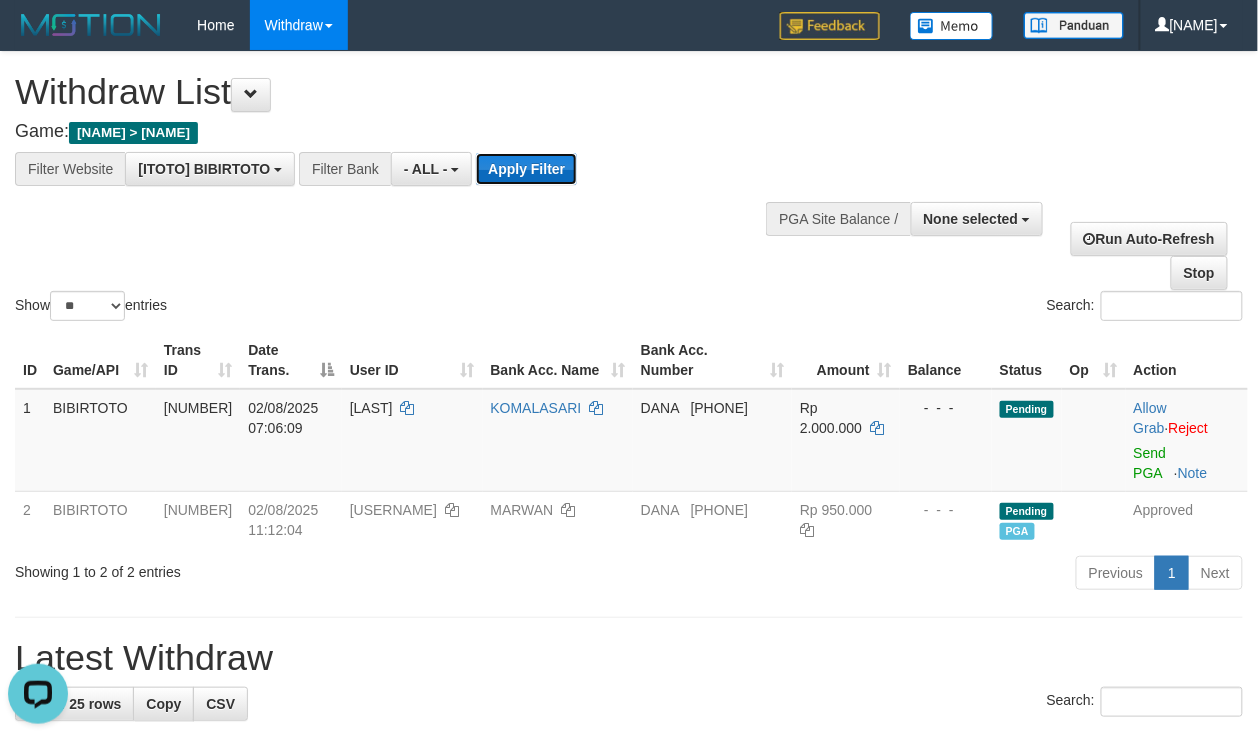 click on "Apply Filter" at bounding box center (526, 169) 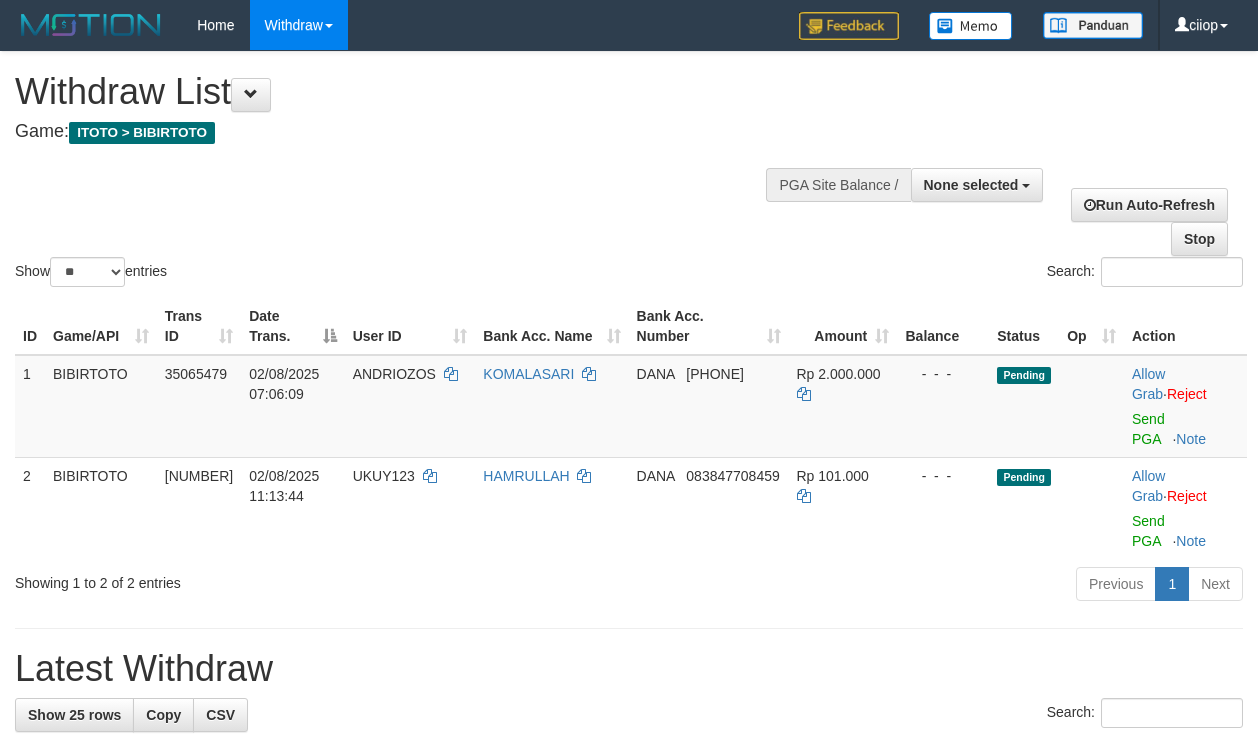 select 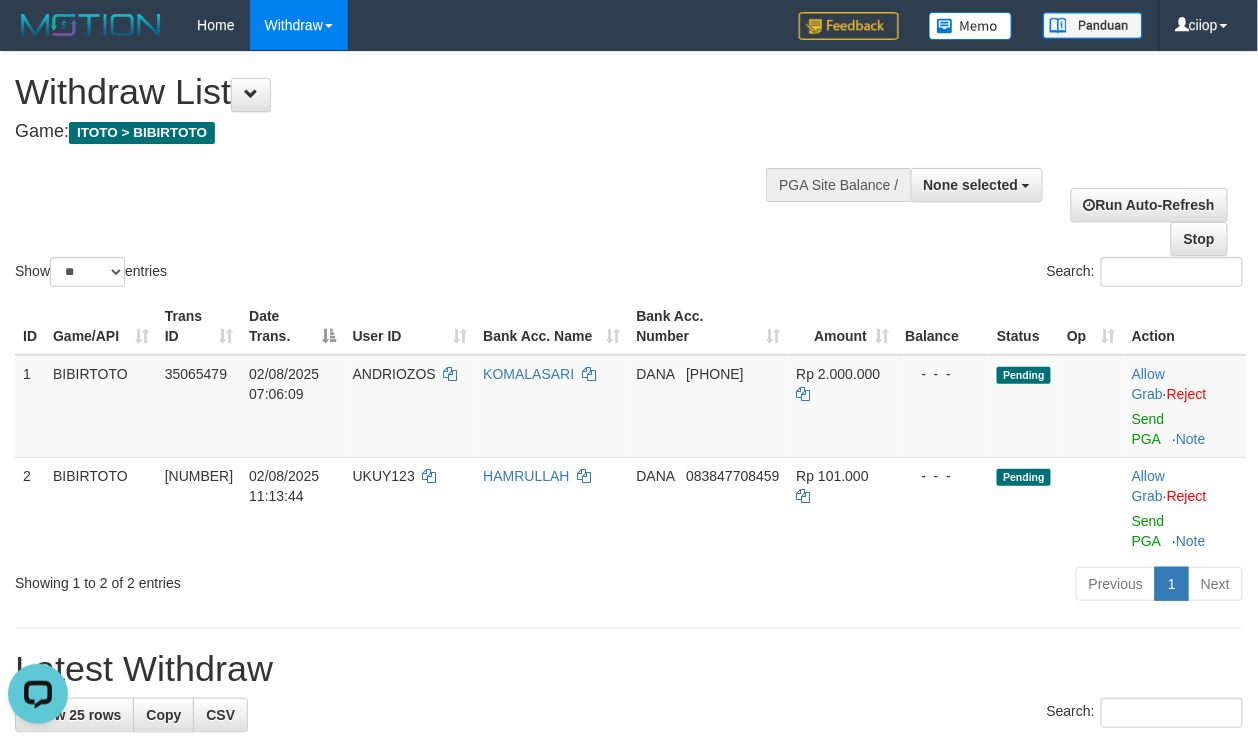 scroll, scrollTop: 0, scrollLeft: 0, axis: both 